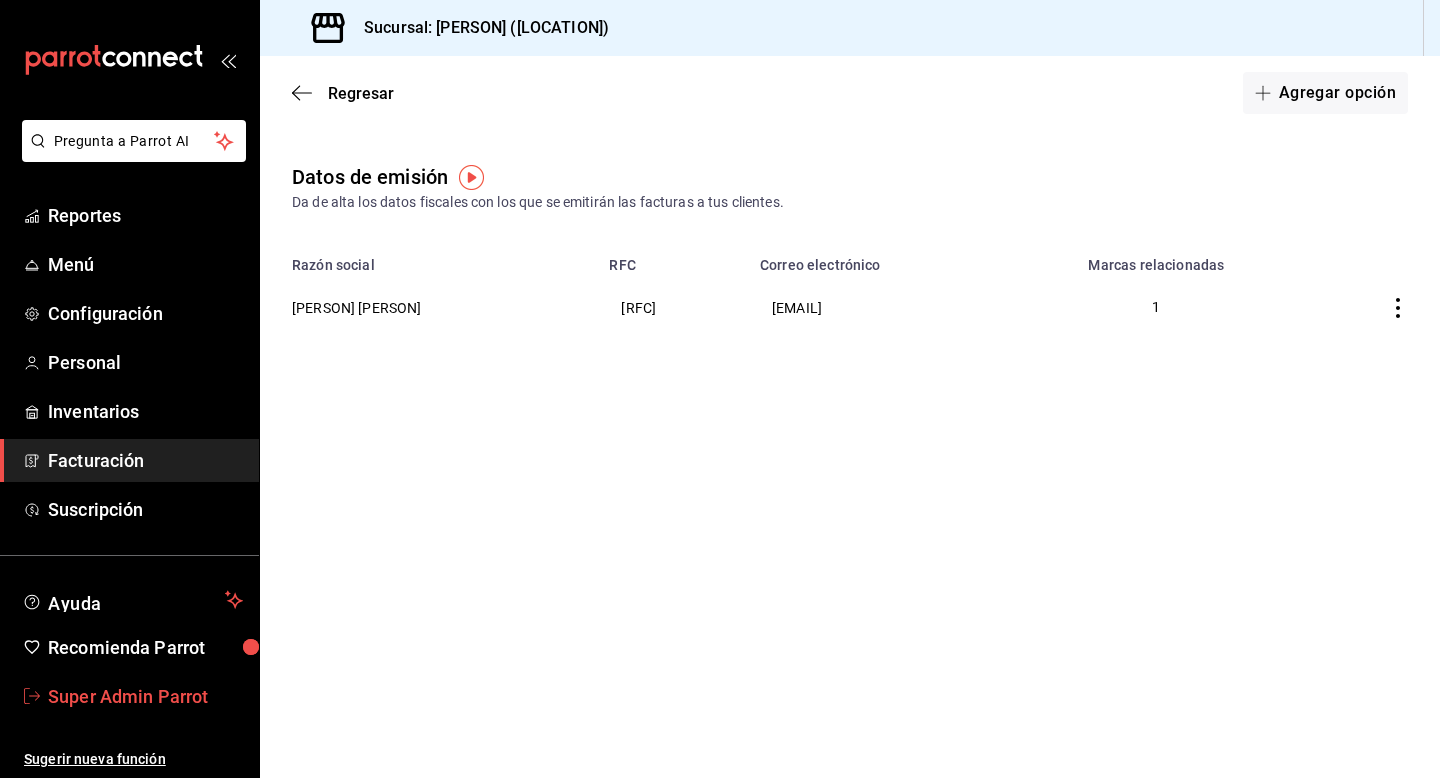 scroll, scrollTop: 0, scrollLeft: 0, axis: both 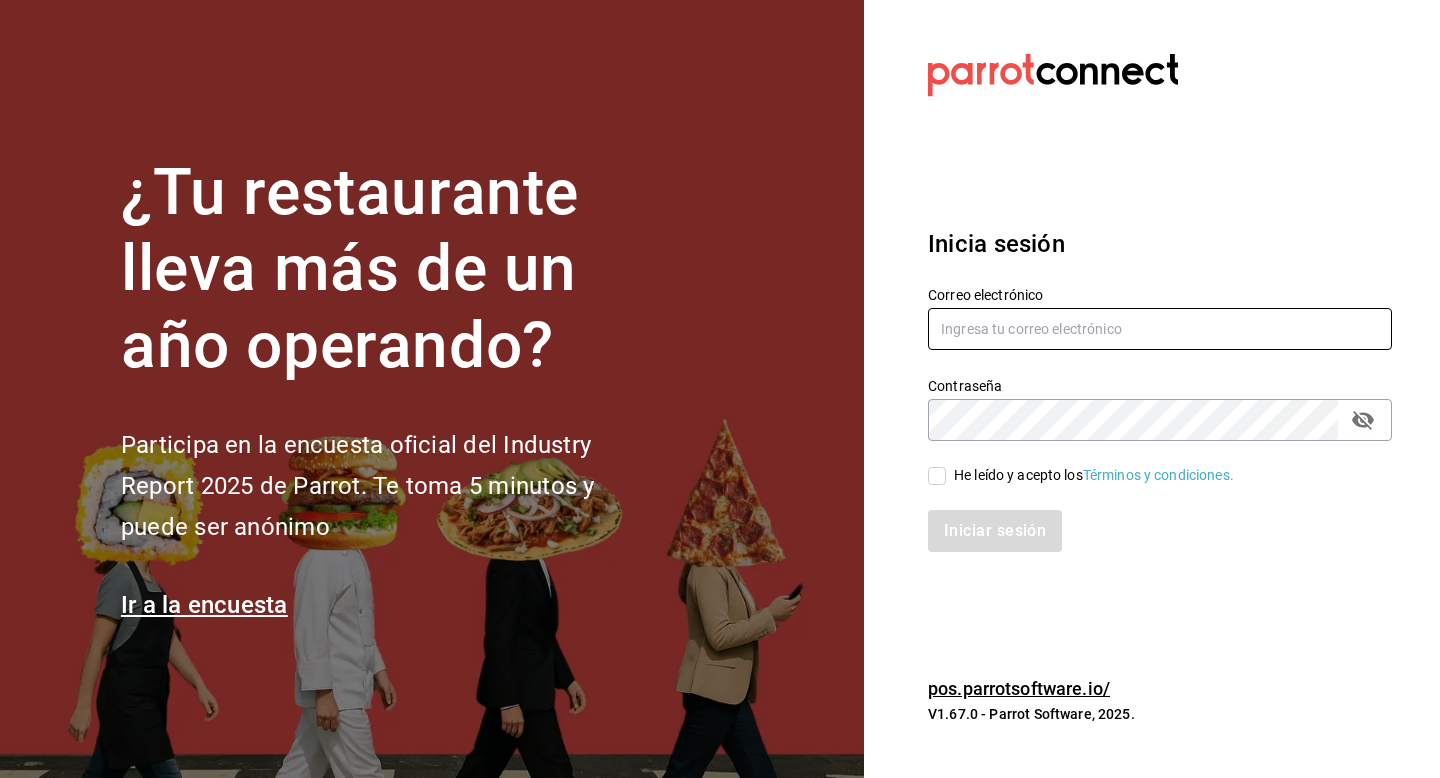 click at bounding box center [1160, 329] 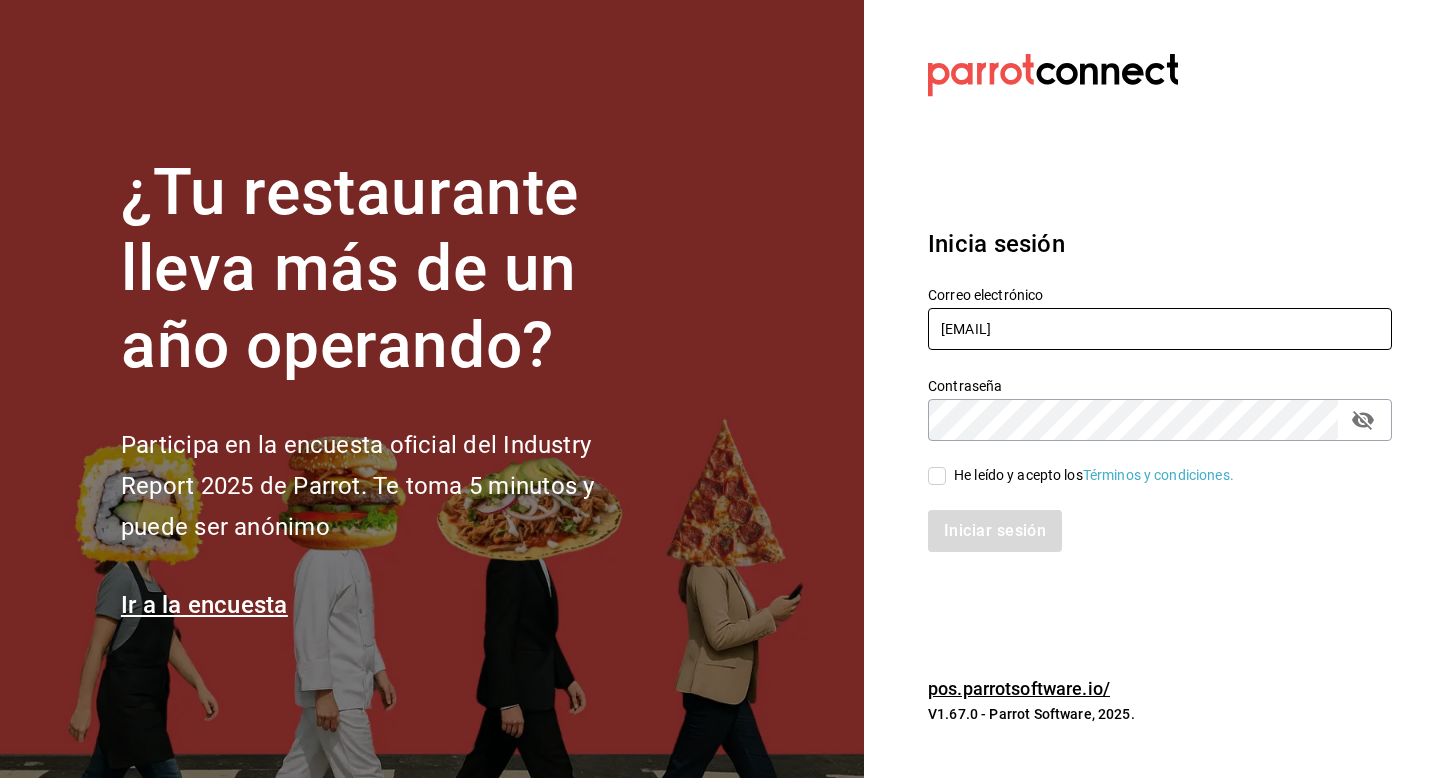 type on "[EMAIL]" 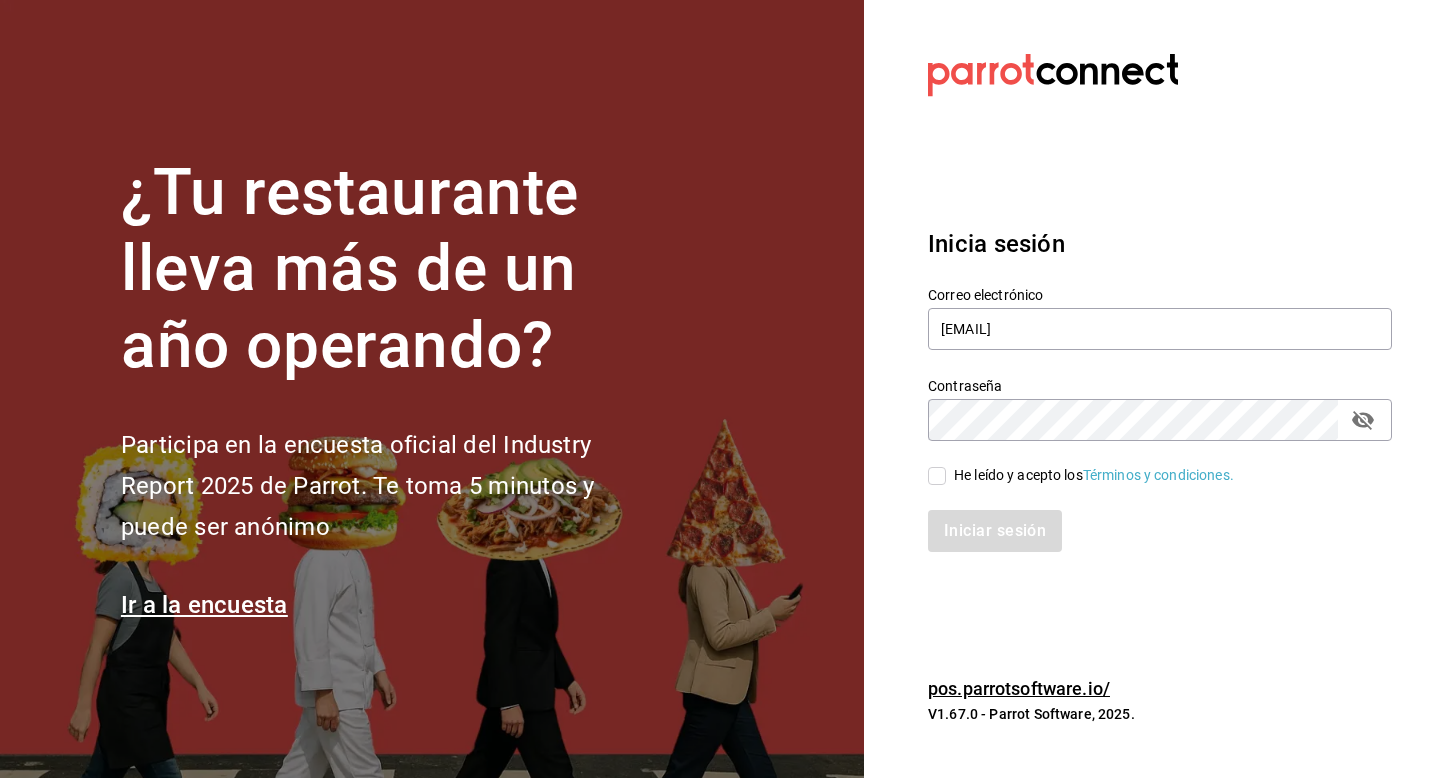 click on "Iniciar sesión" at bounding box center [1148, 519] 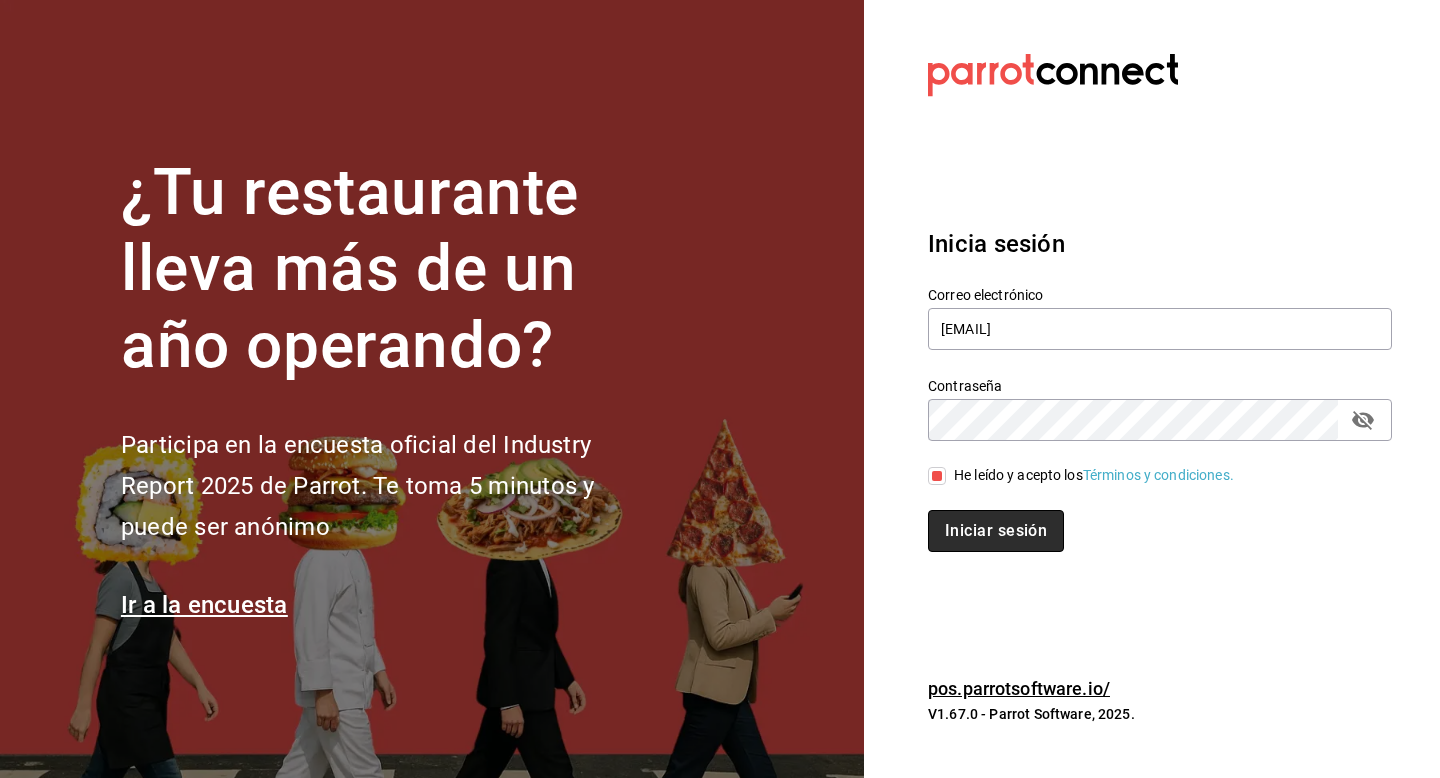 click on "Iniciar sesión" at bounding box center (996, 531) 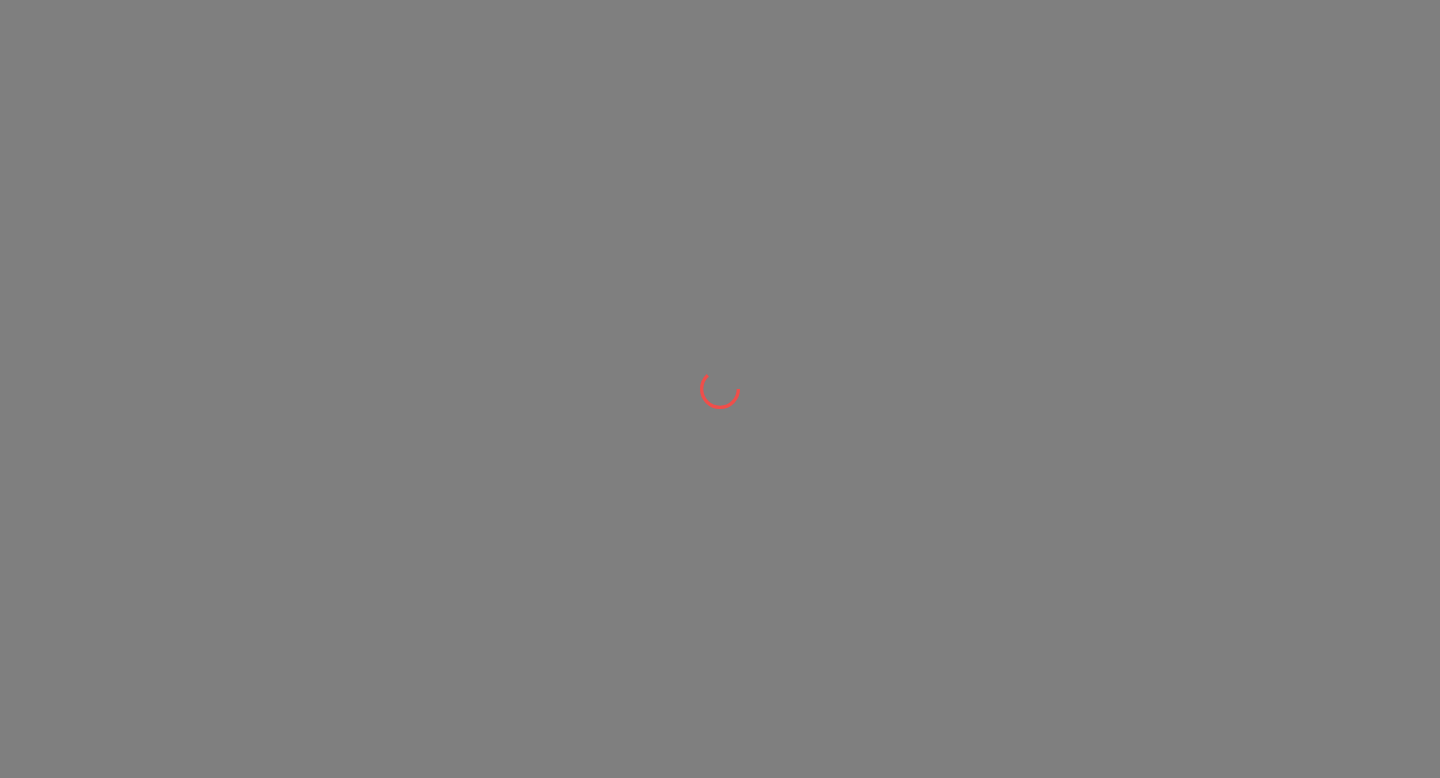 scroll, scrollTop: 0, scrollLeft: 0, axis: both 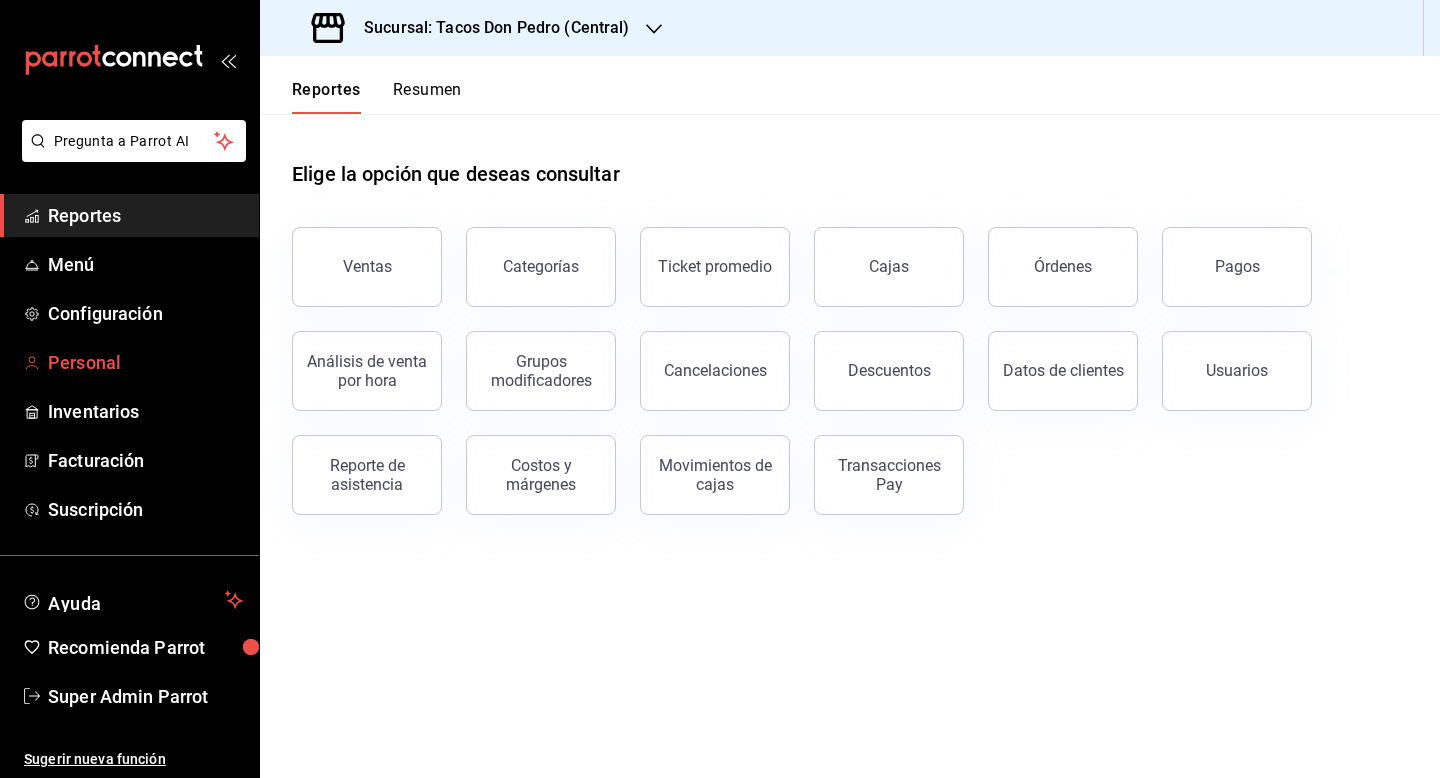 click on "Personal" at bounding box center [145, 362] 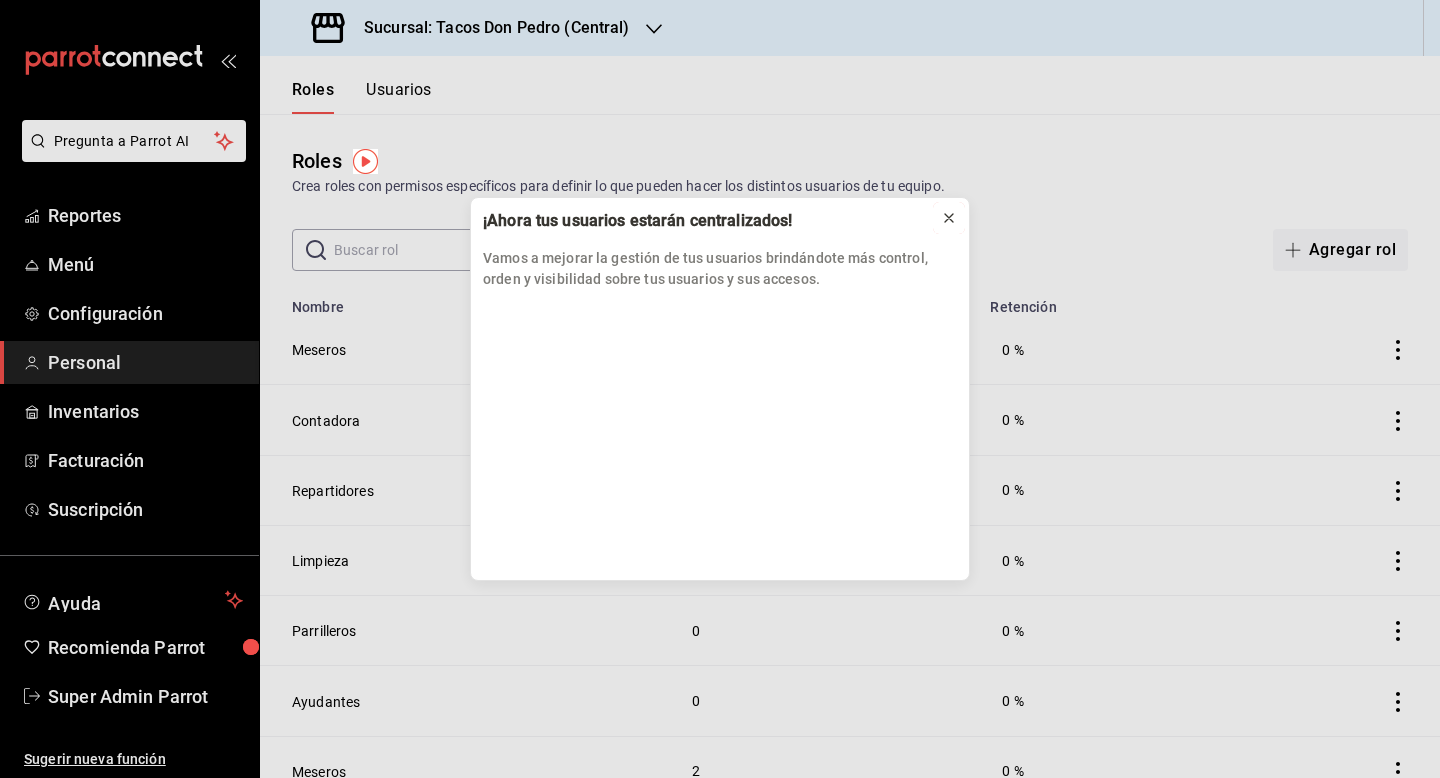 click 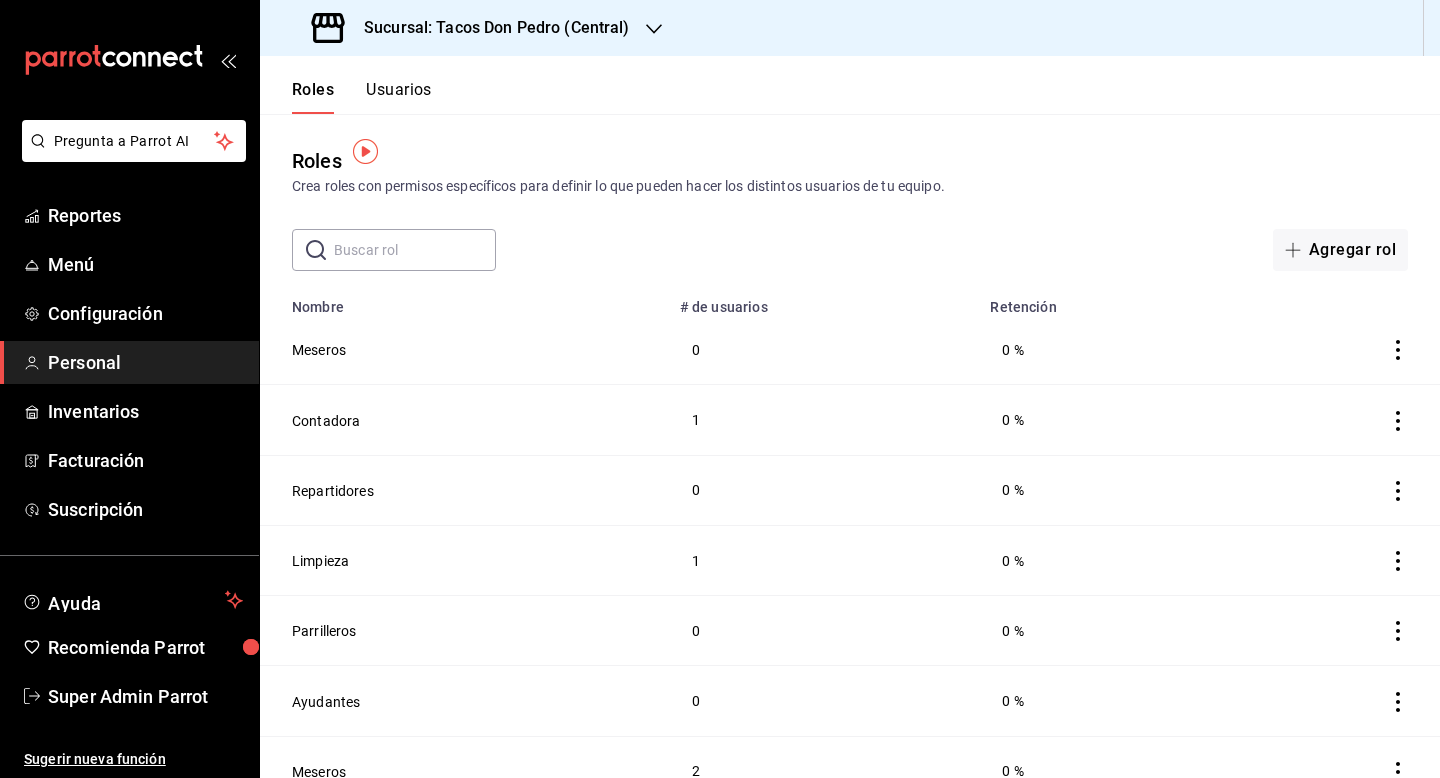 scroll, scrollTop: 165, scrollLeft: 0, axis: vertical 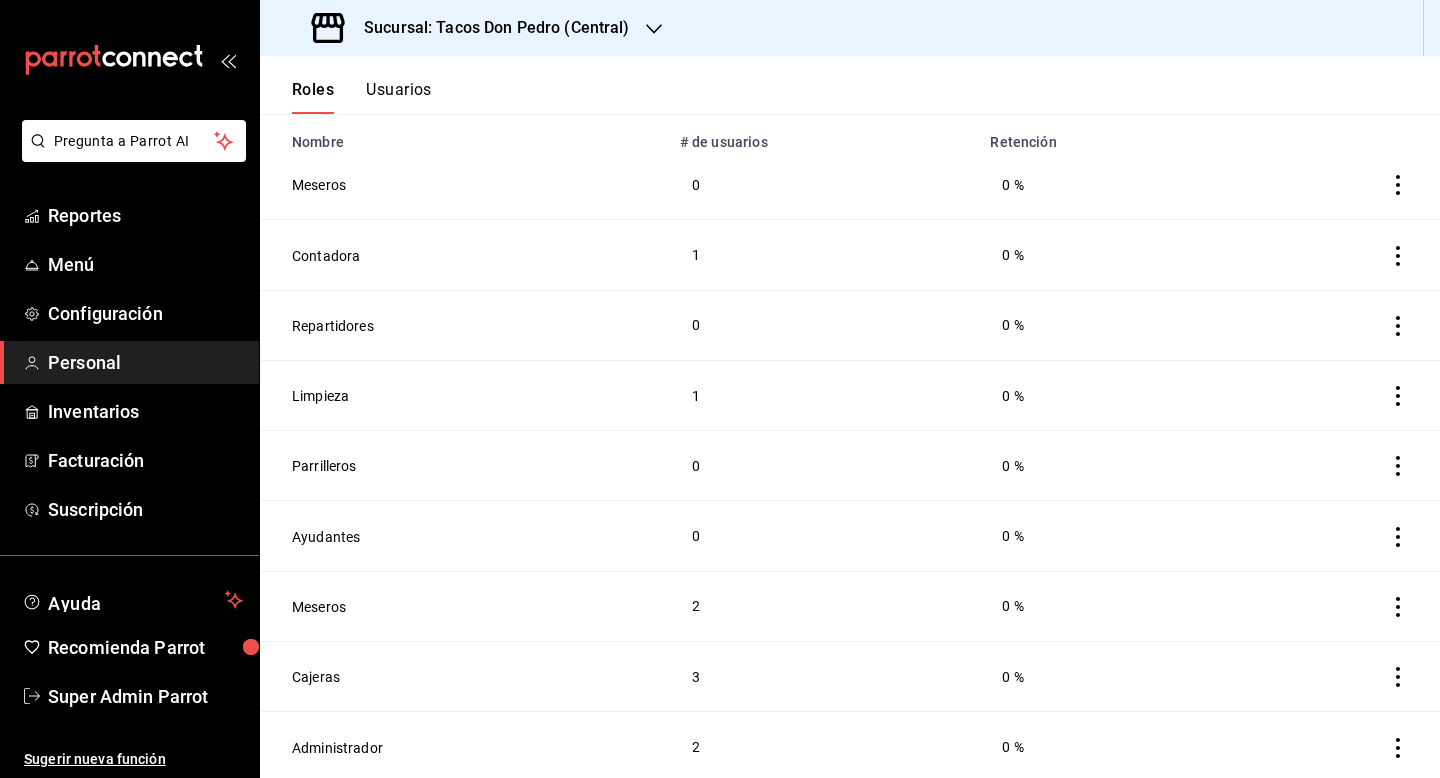 click on "Administrador" at bounding box center [464, 747] 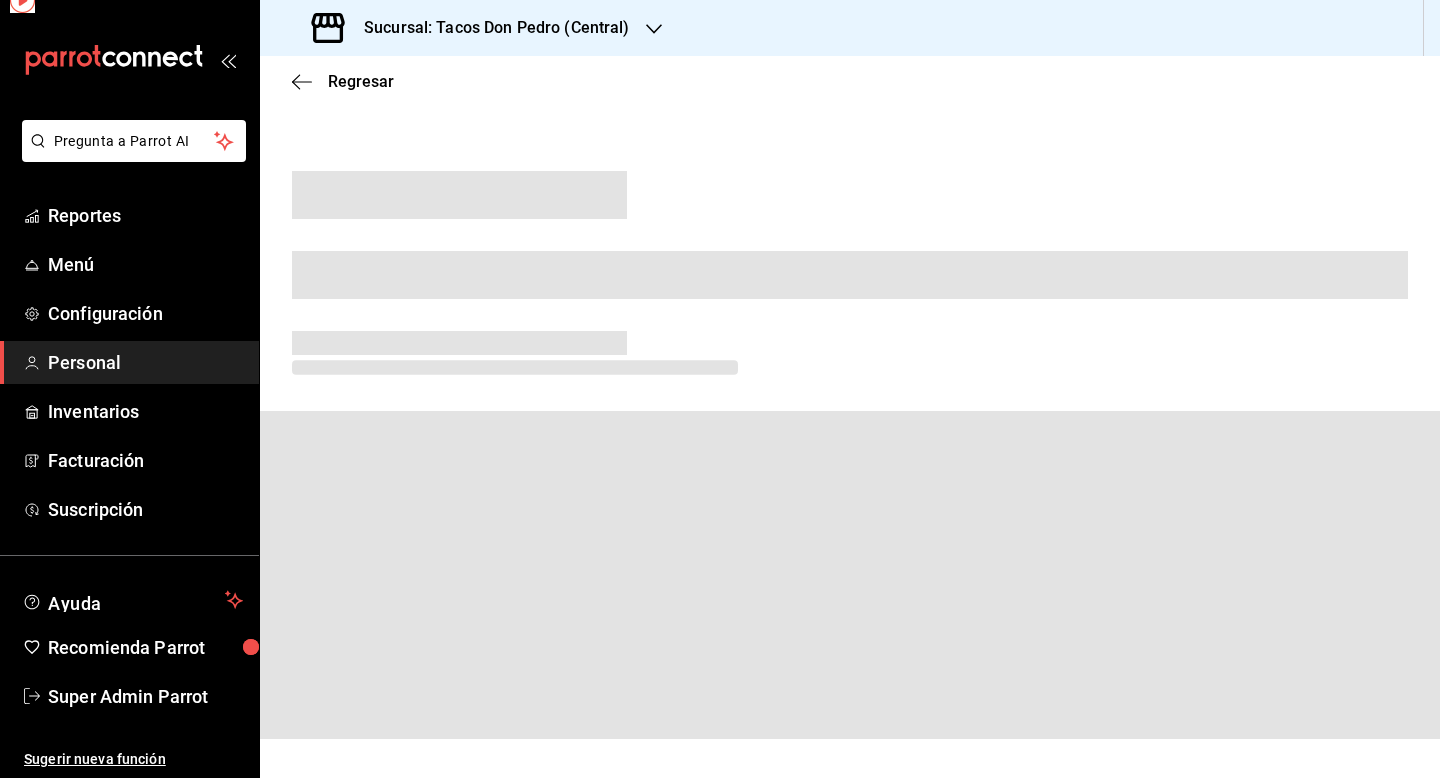 click on "Regresar" at bounding box center [850, 417] 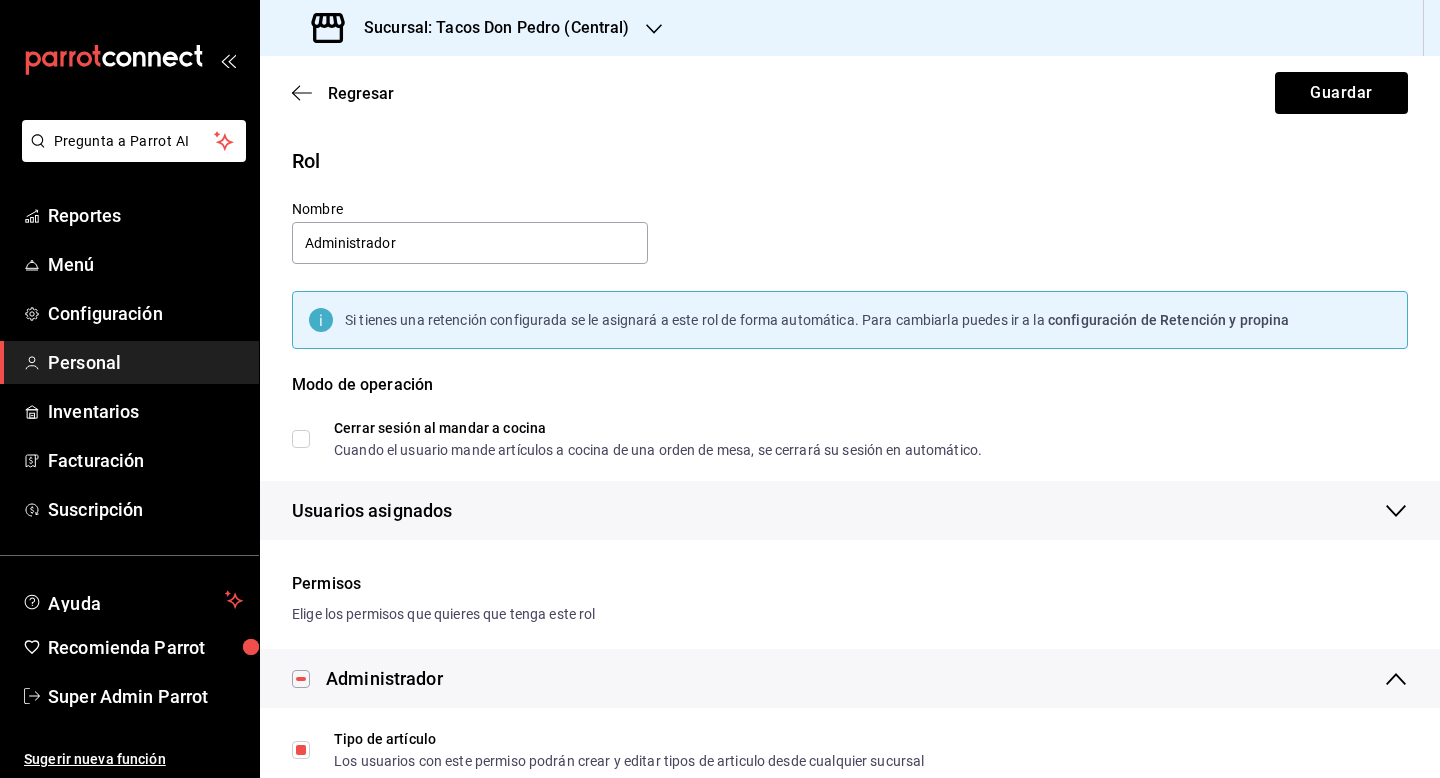 click on "Usuarios asignados" at bounding box center (850, 510) 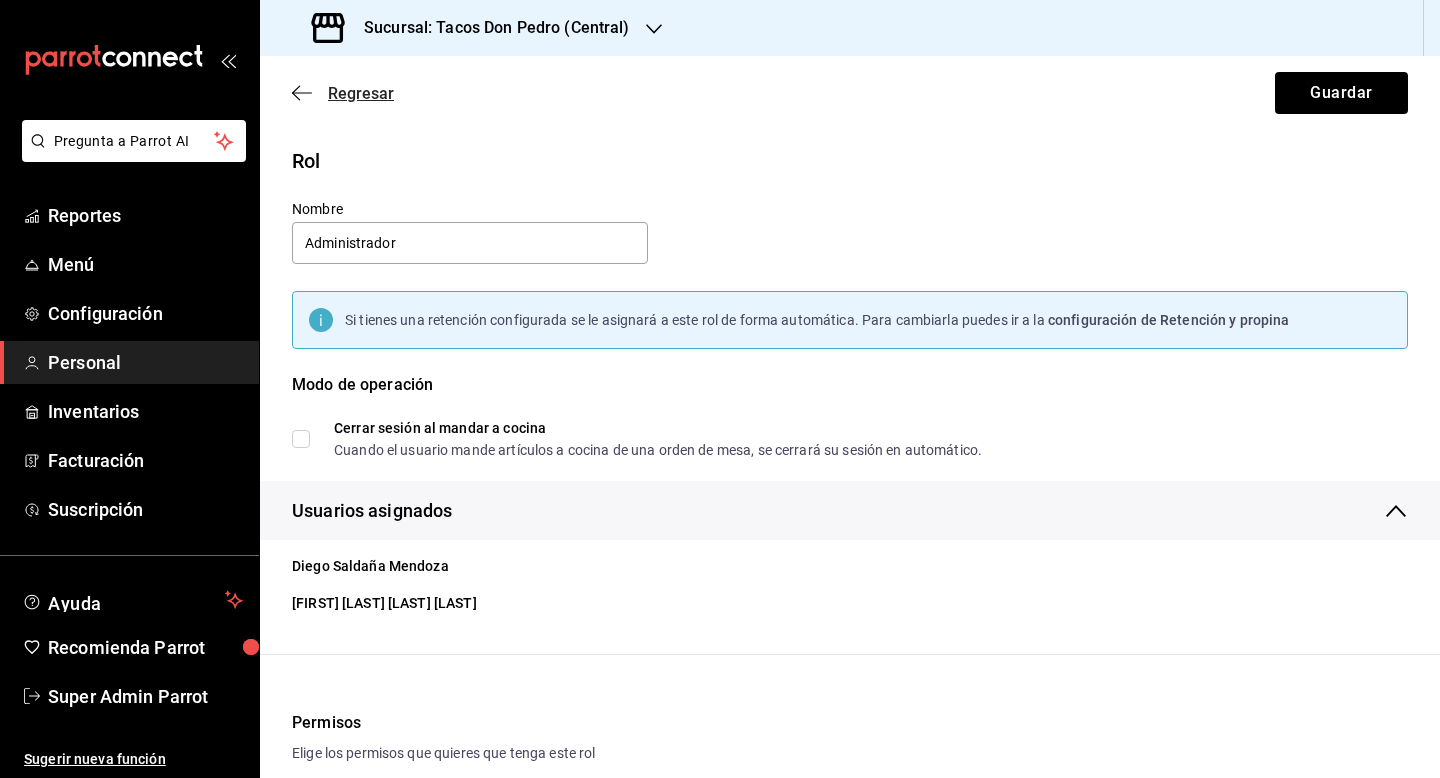 click on "Regresar" at bounding box center [361, 93] 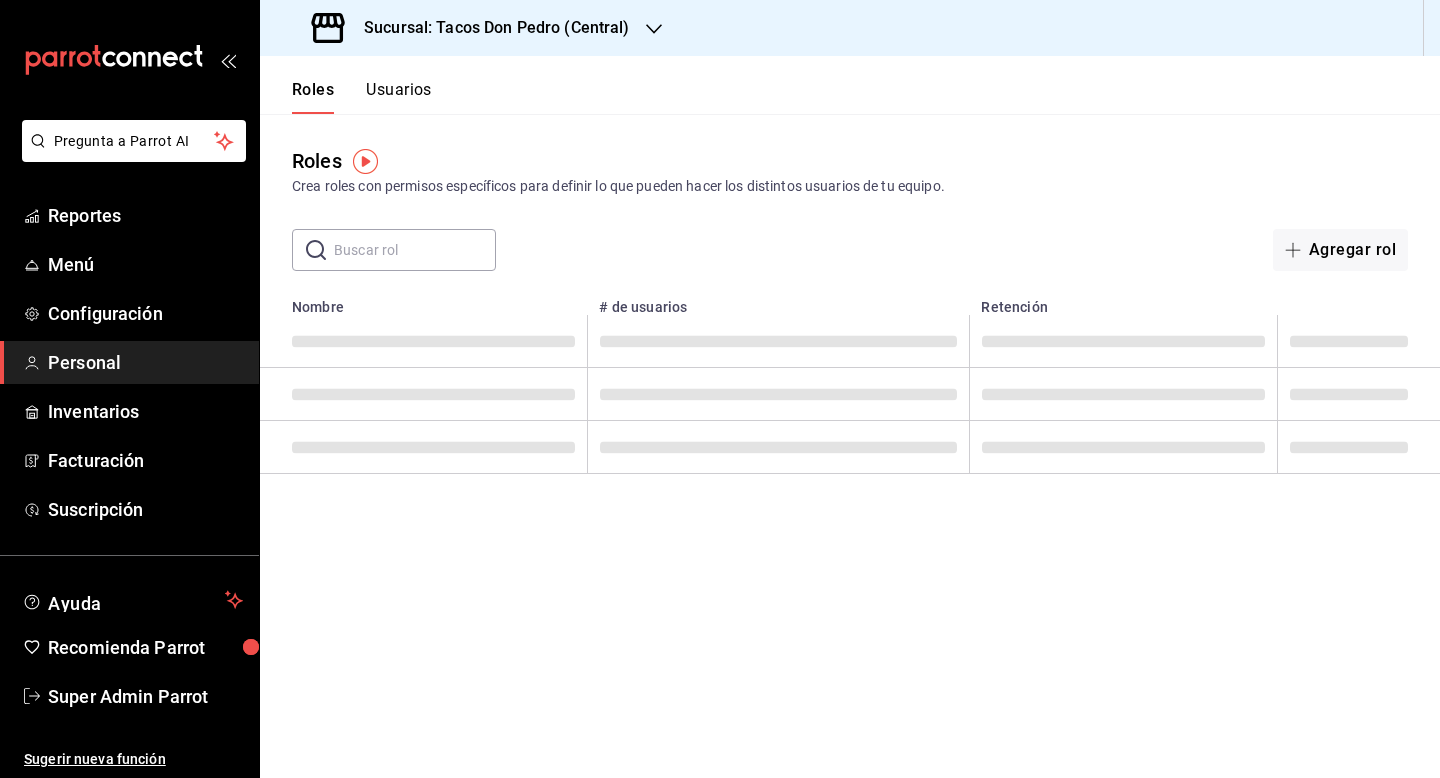 click on "Usuarios" at bounding box center [399, 97] 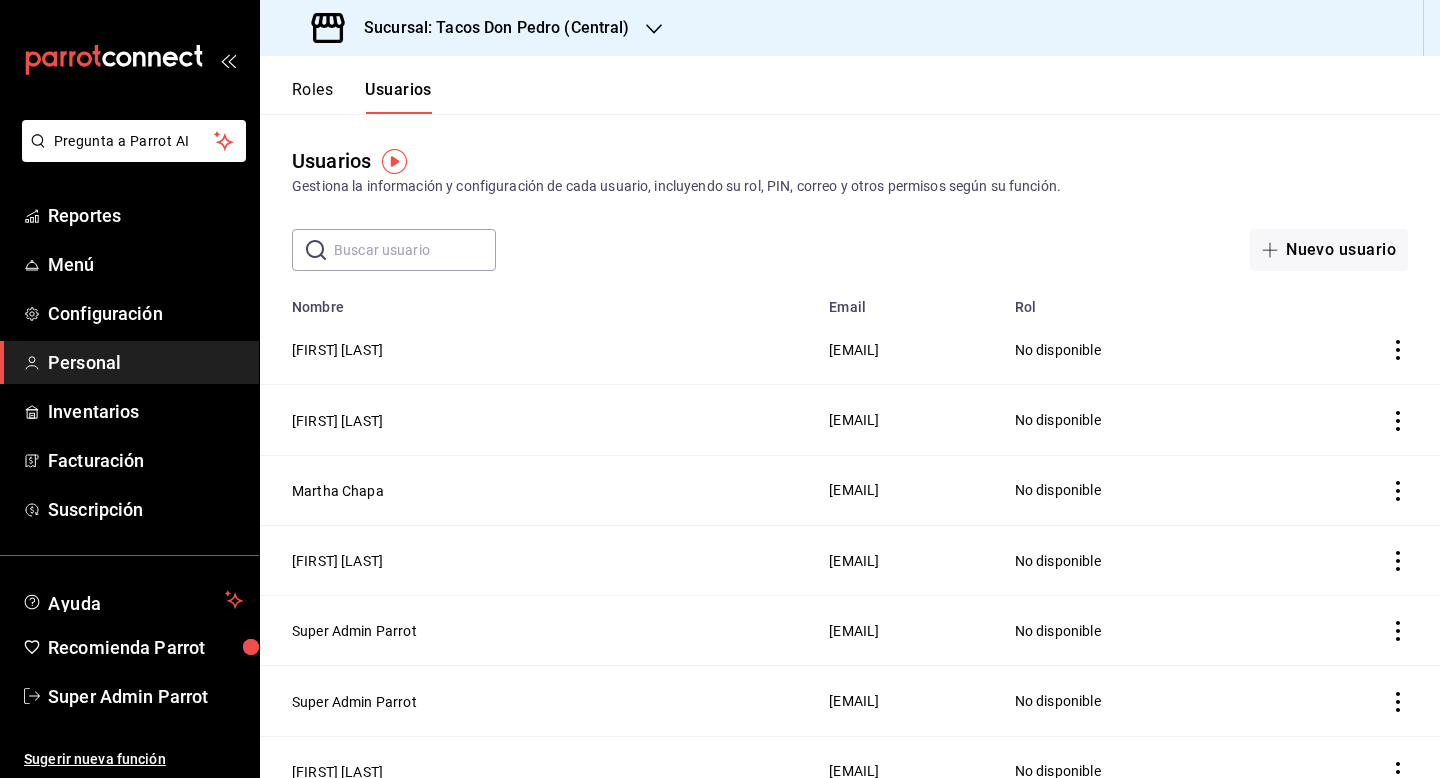 click on "Sucursal: Tacos Don Pedro (Central)" at bounding box center [489, 28] 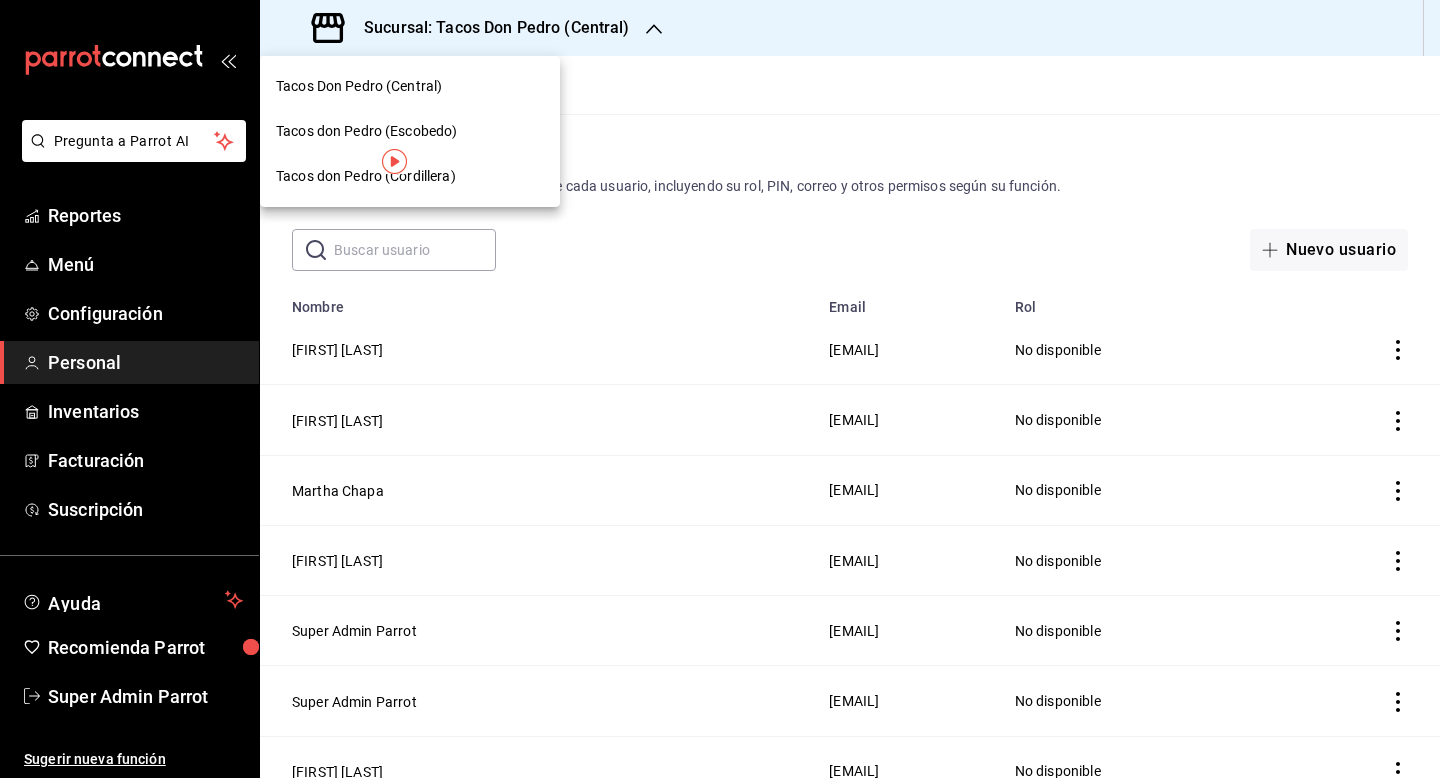 click at bounding box center [720, 389] 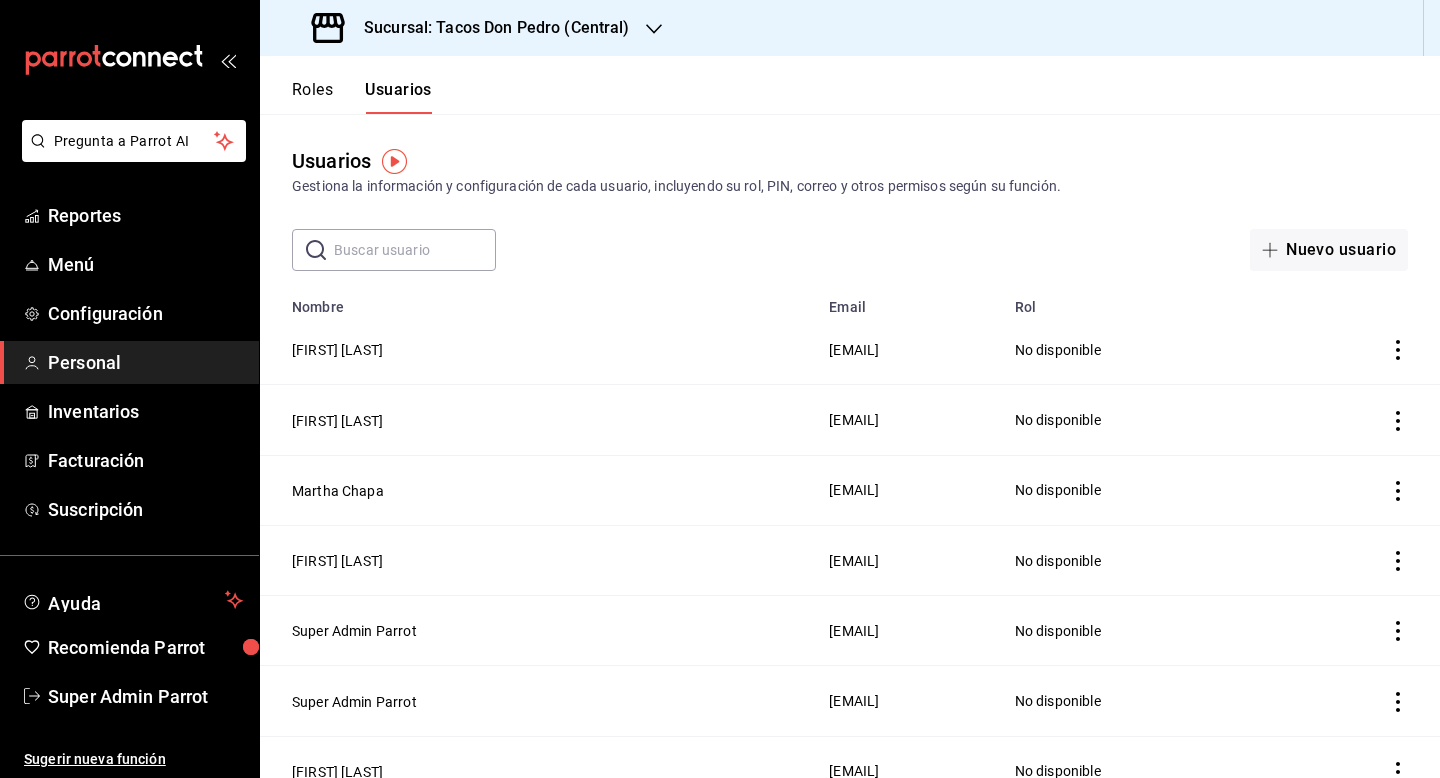 click on "Sucursal: Tacos Don Pedro (Central)" at bounding box center [489, 28] 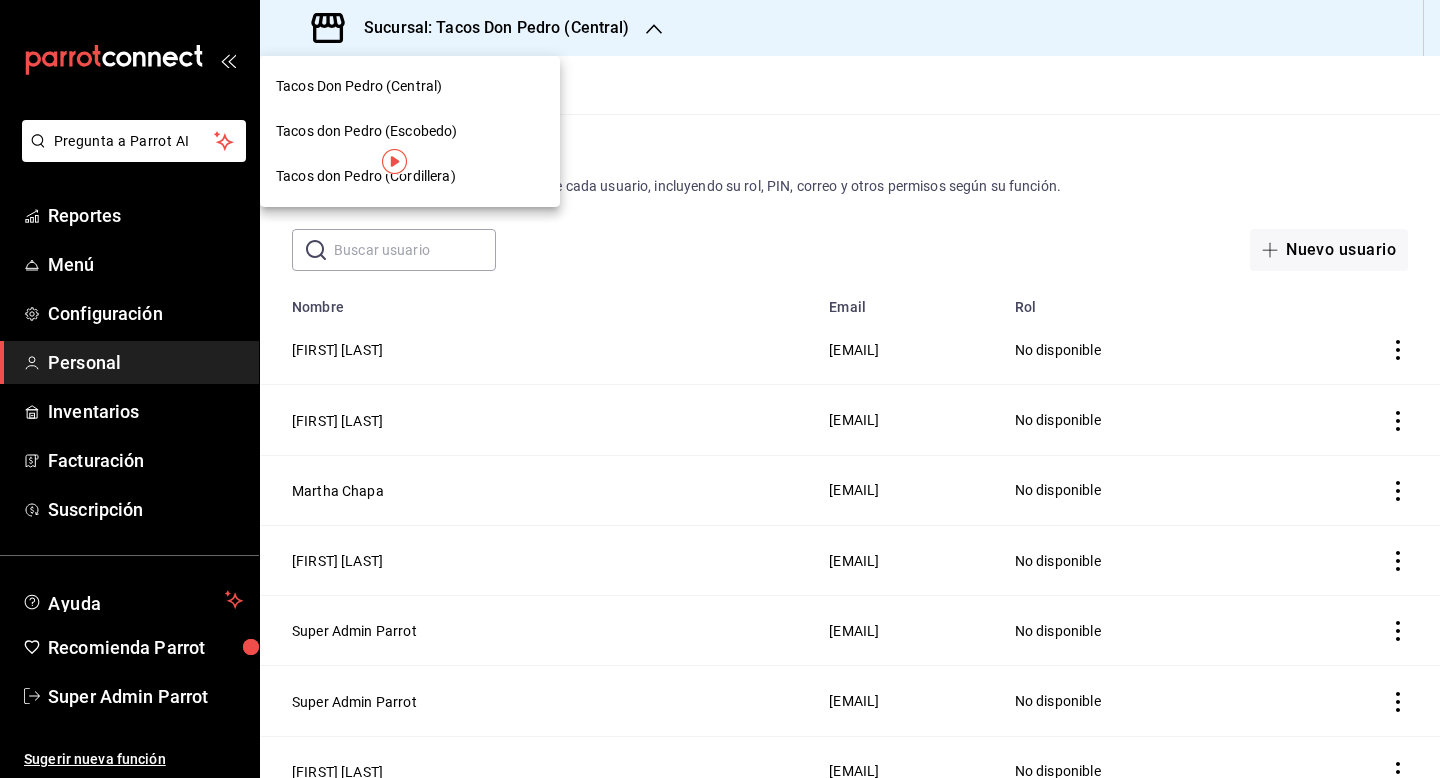 click at bounding box center (720, 389) 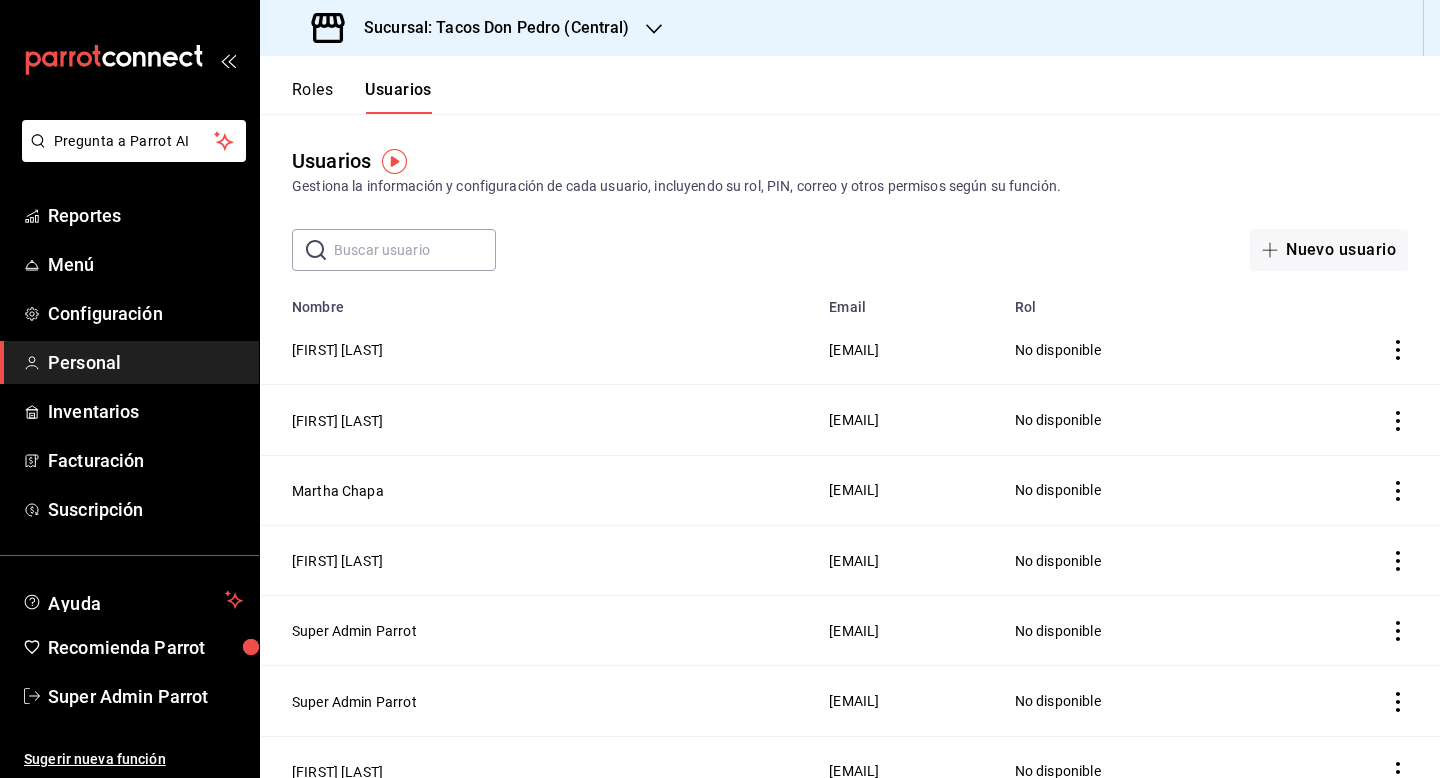 click at bounding box center (415, 250) 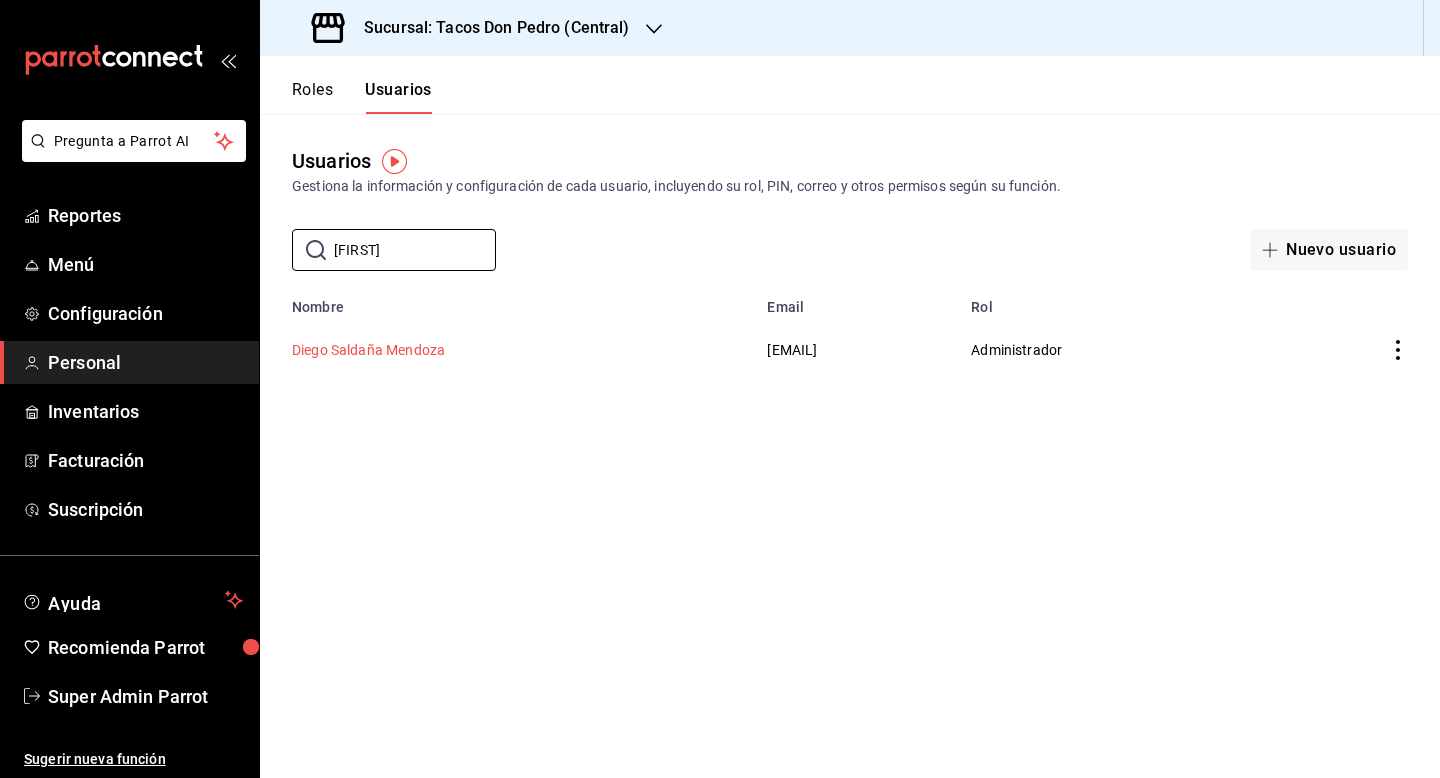 type on "[FIRST]" 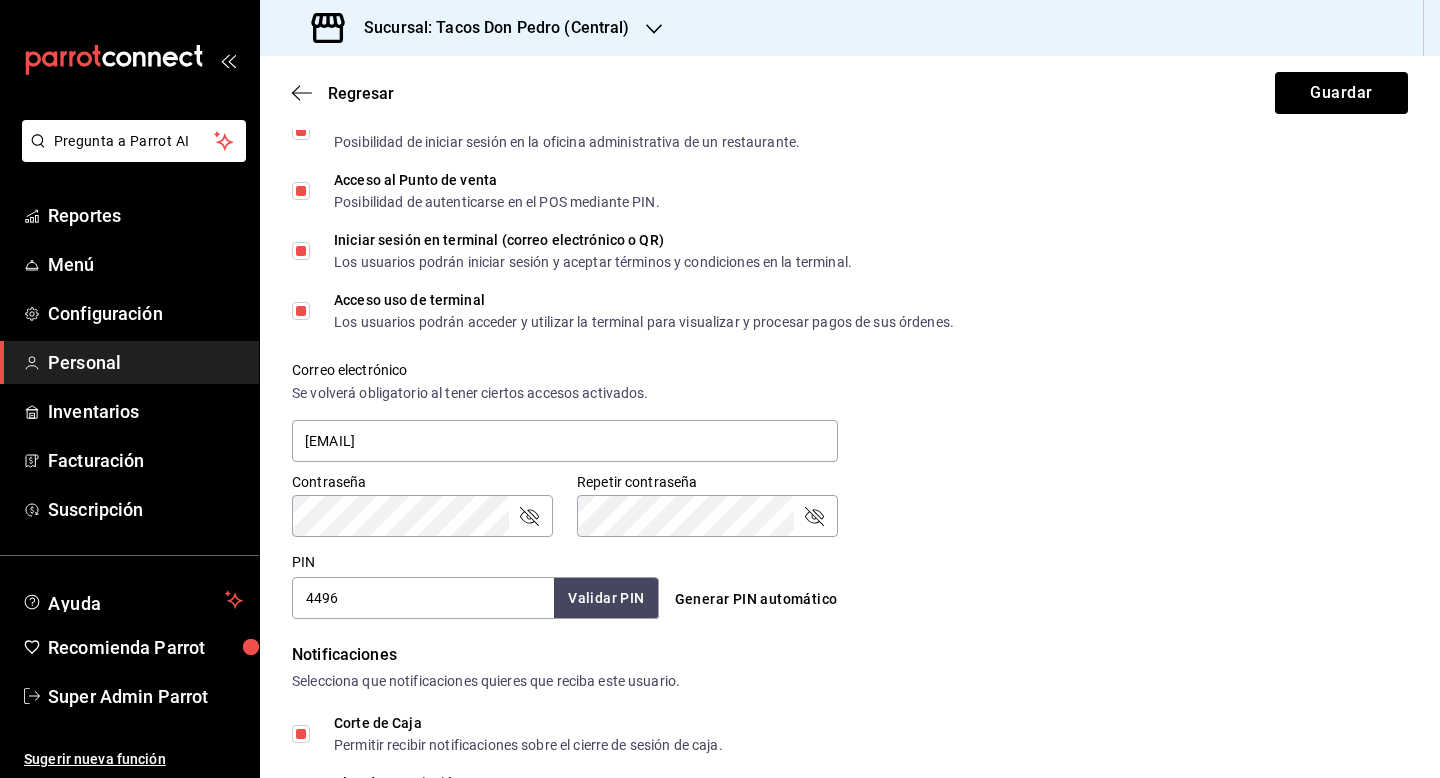 scroll, scrollTop: 563, scrollLeft: 0, axis: vertical 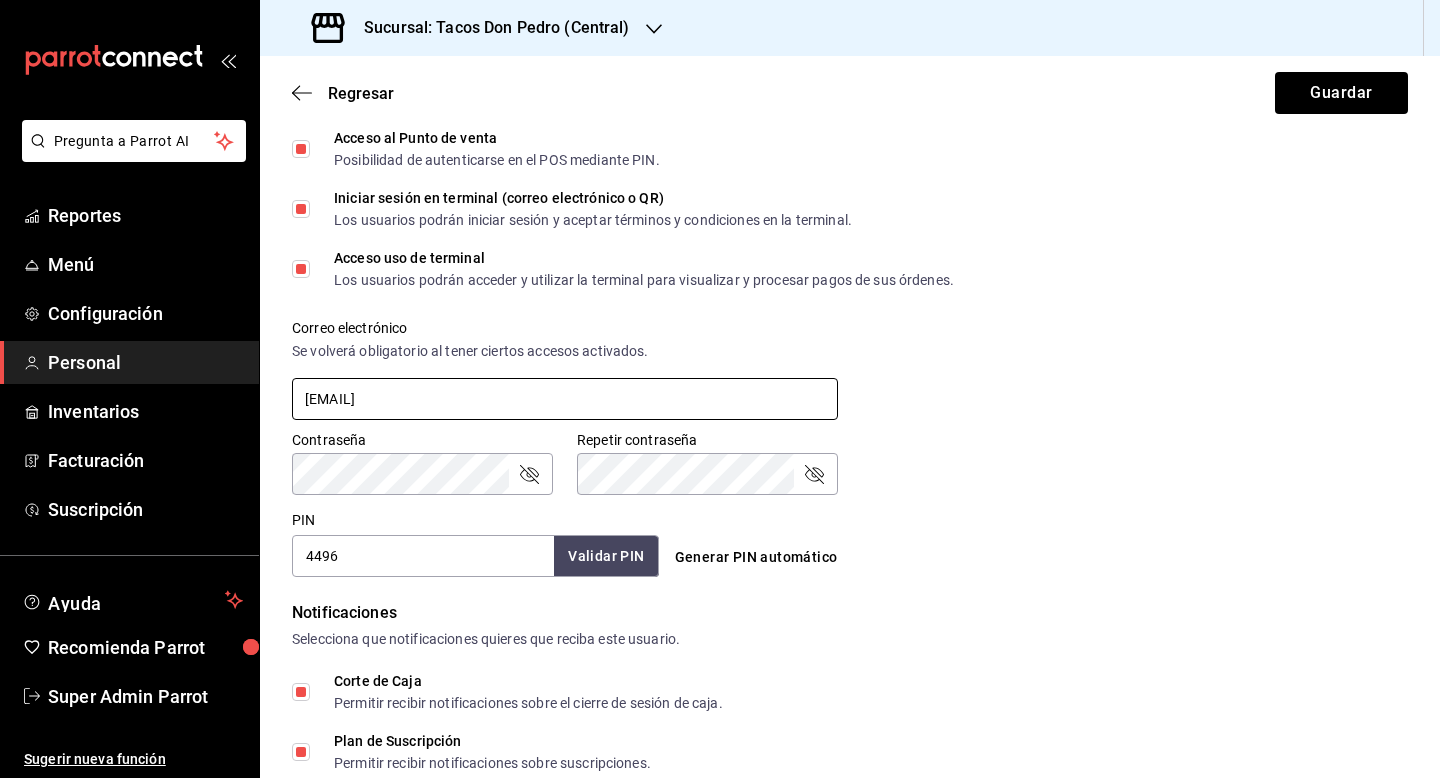 click on "[EMAIL]" at bounding box center (565, 399) 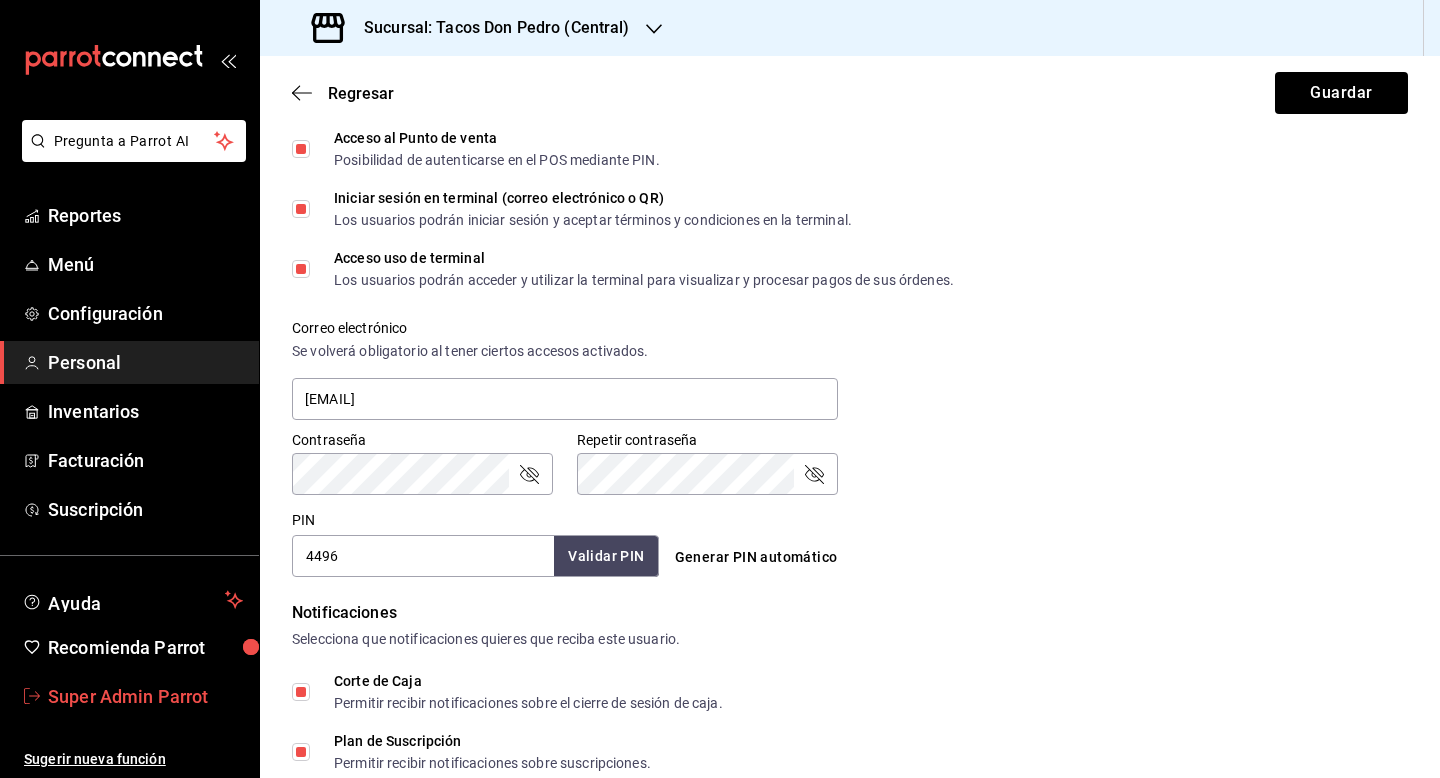 click on "Super Admin Parrot" at bounding box center [145, 696] 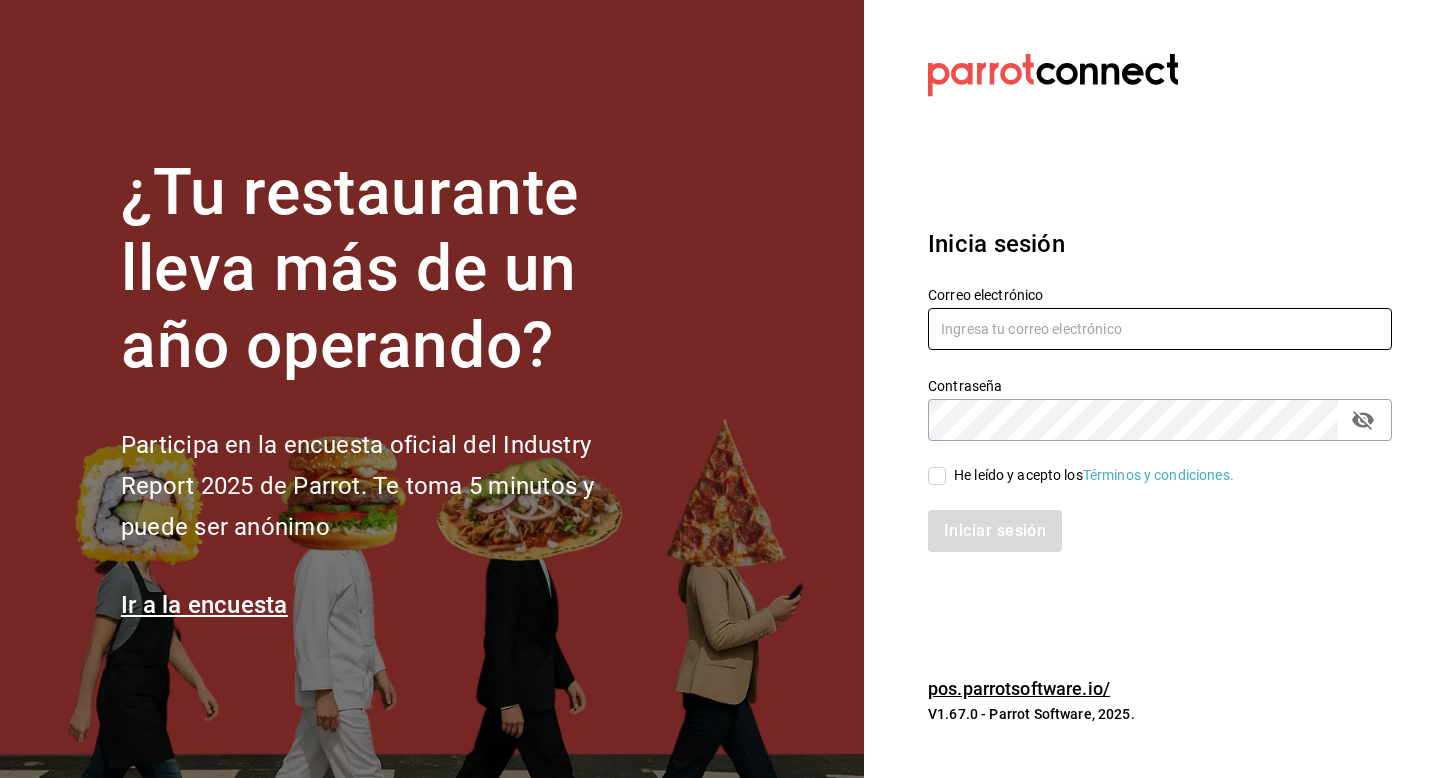 click at bounding box center [1160, 329] 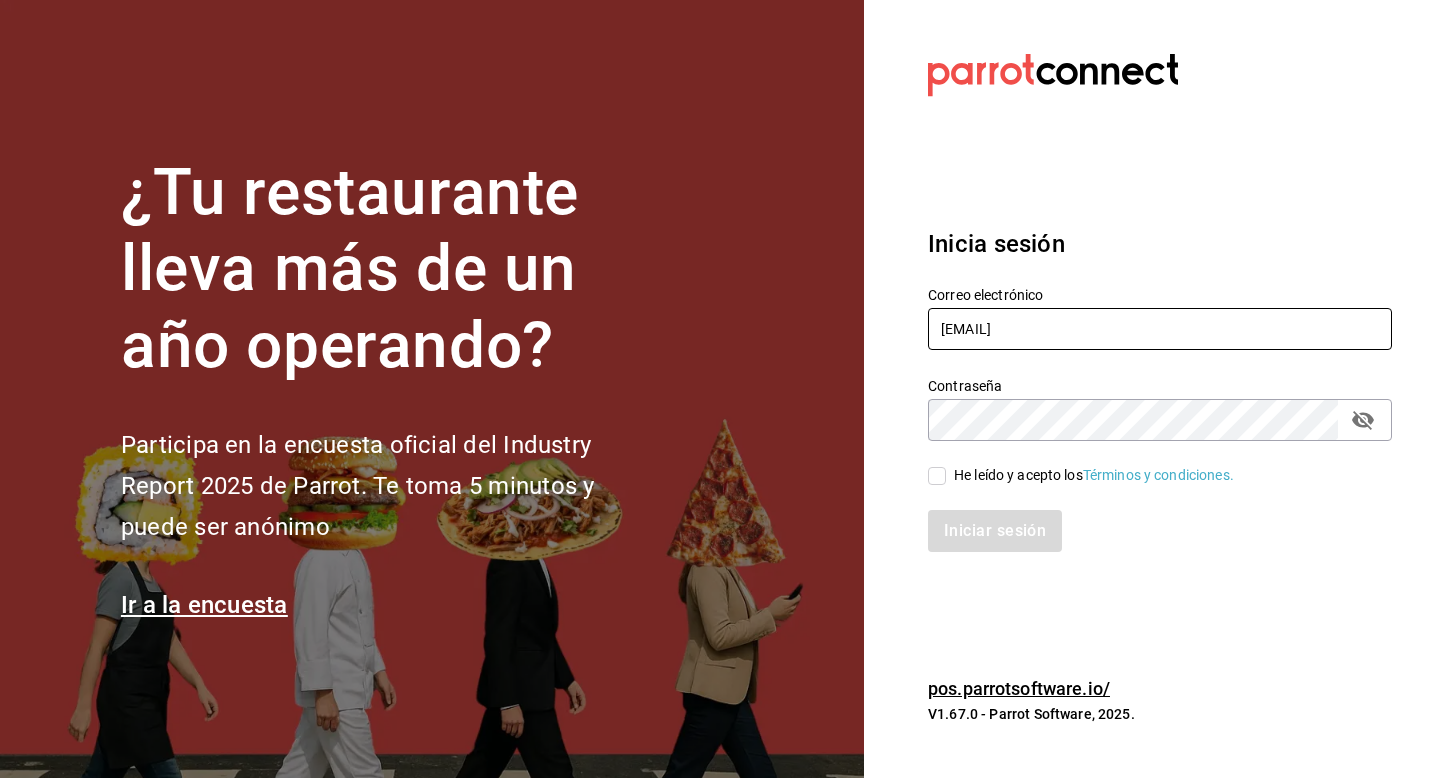 type on "[EMAIL]" 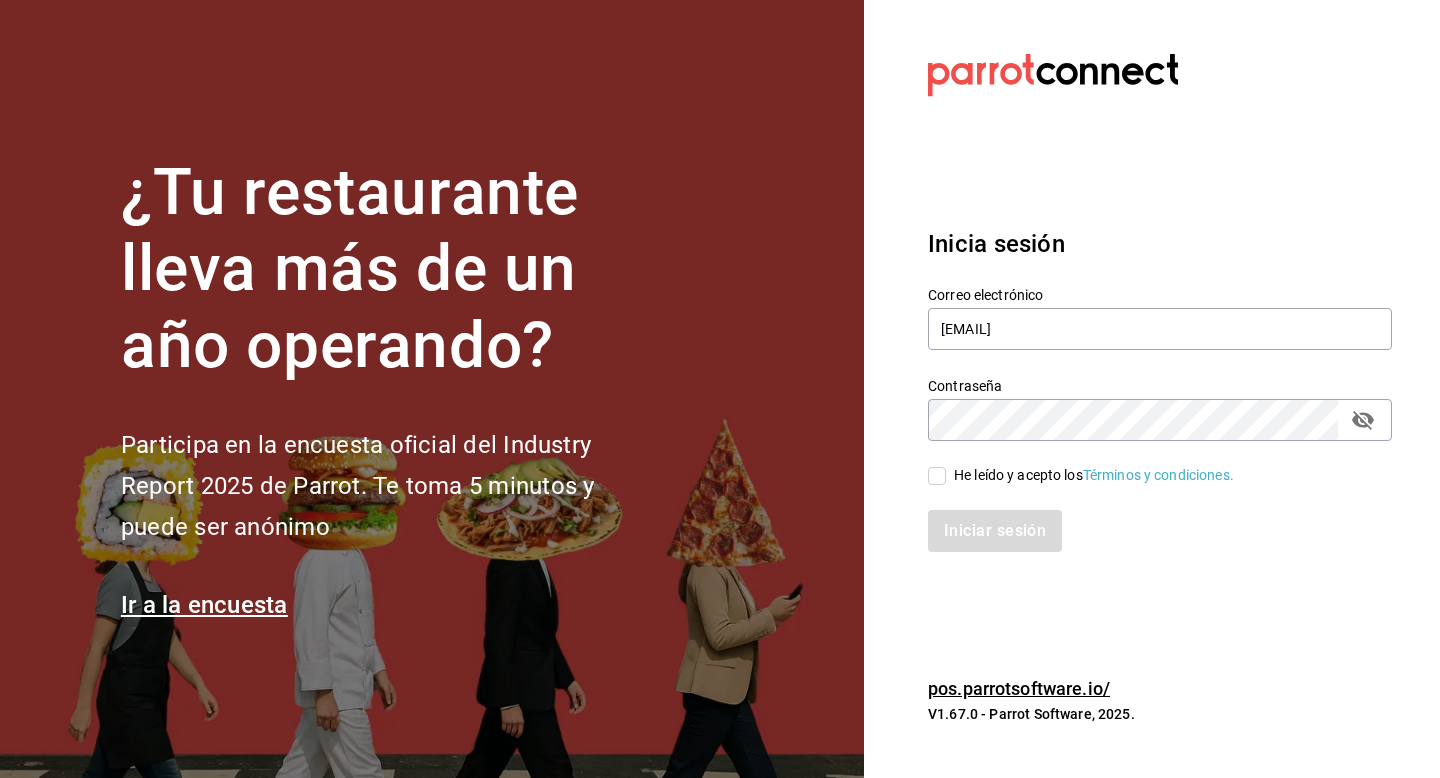 click on "He leído y acepto los  Términos y condiciones." at bounding box center (937, 476) 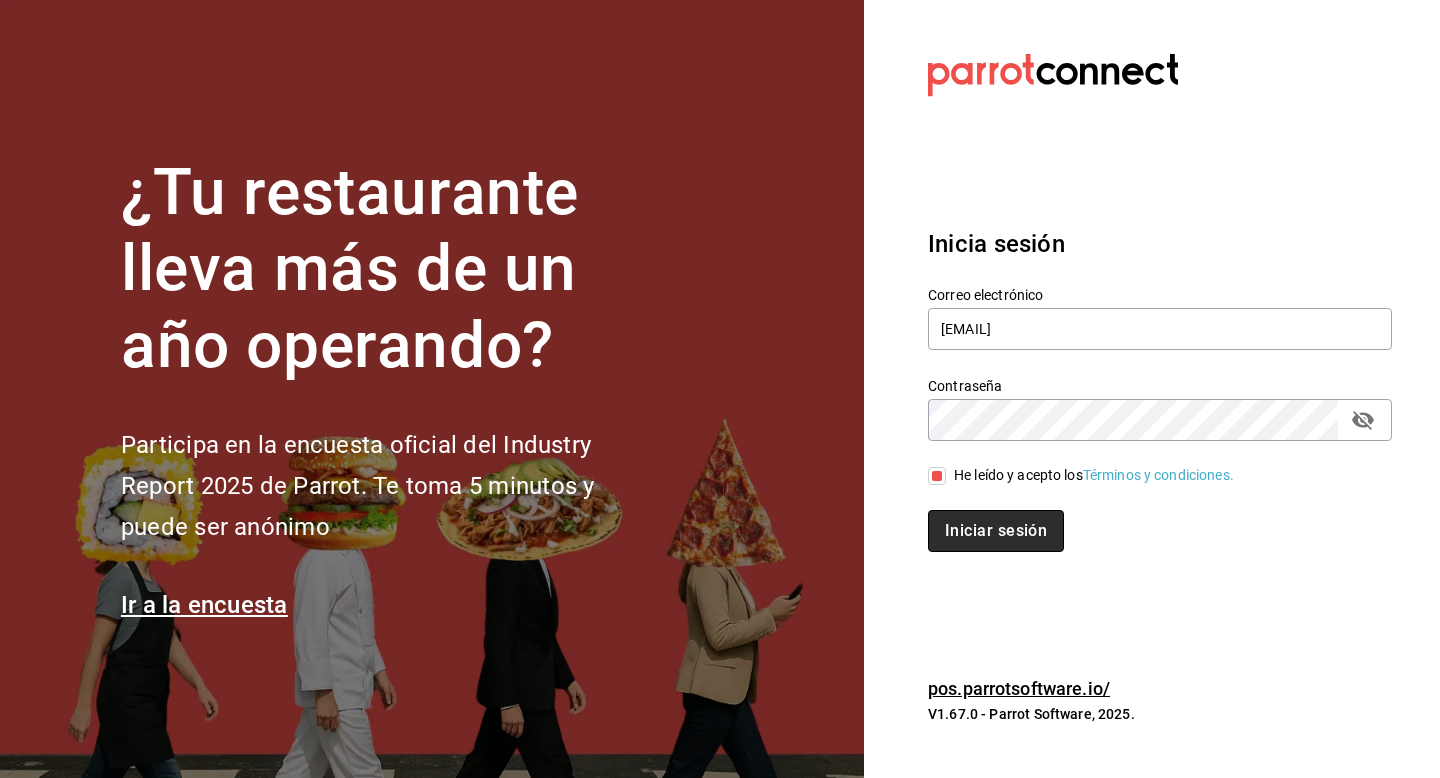 click on "Iniciar sesión" at bounding box center (996, 531) 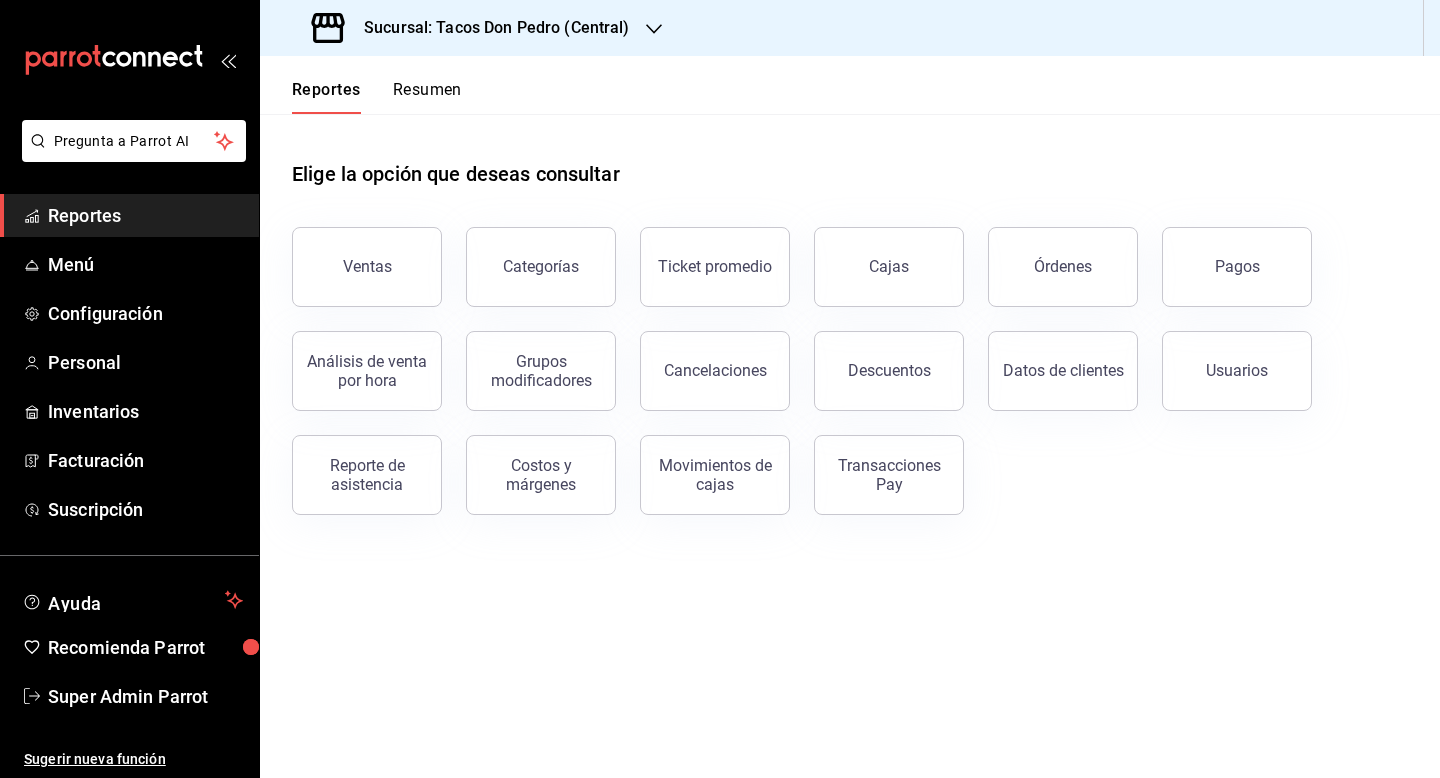 scroll, scrollTop: 0, scrollLeft: 0, axis: both 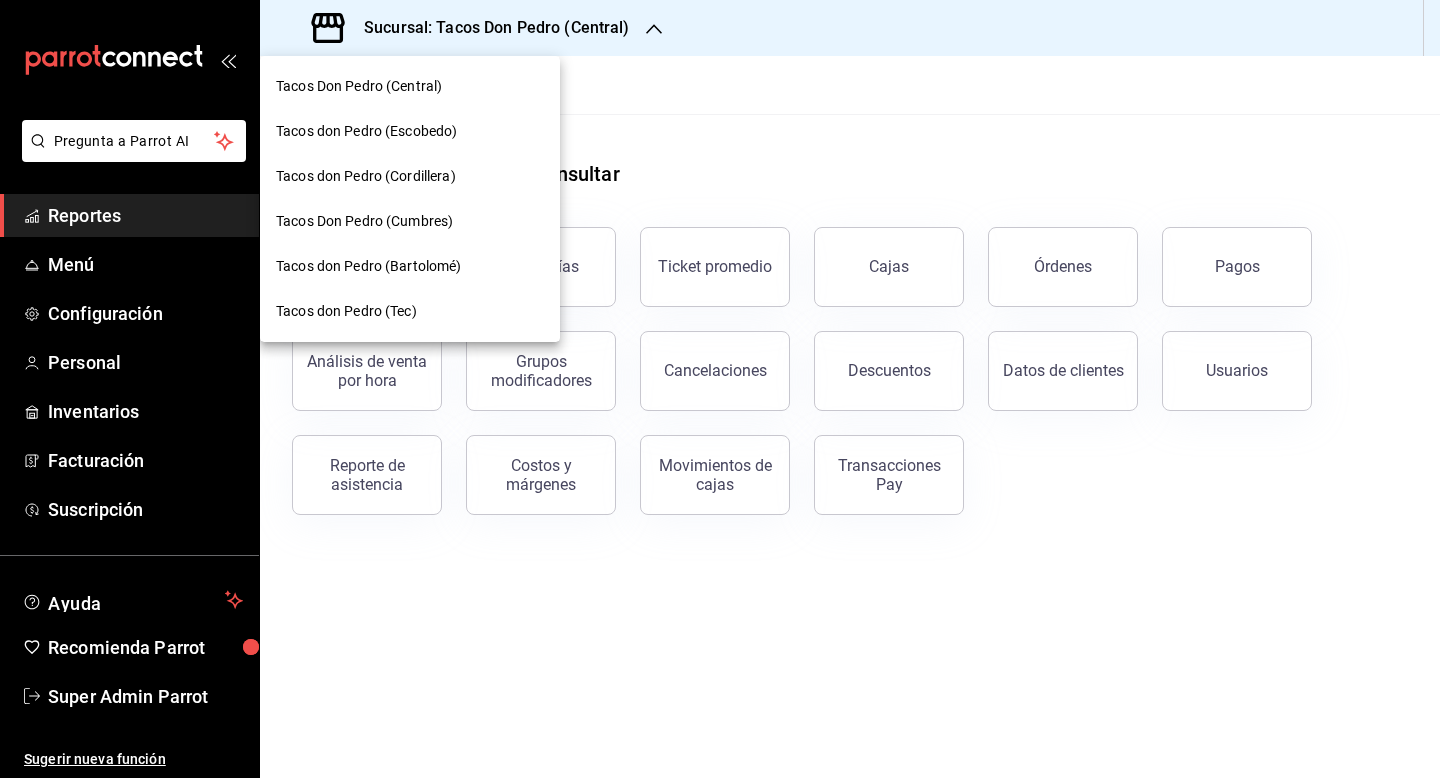 click on "Tacos don Pedro (Tec)" at bounding box center (410, 311) 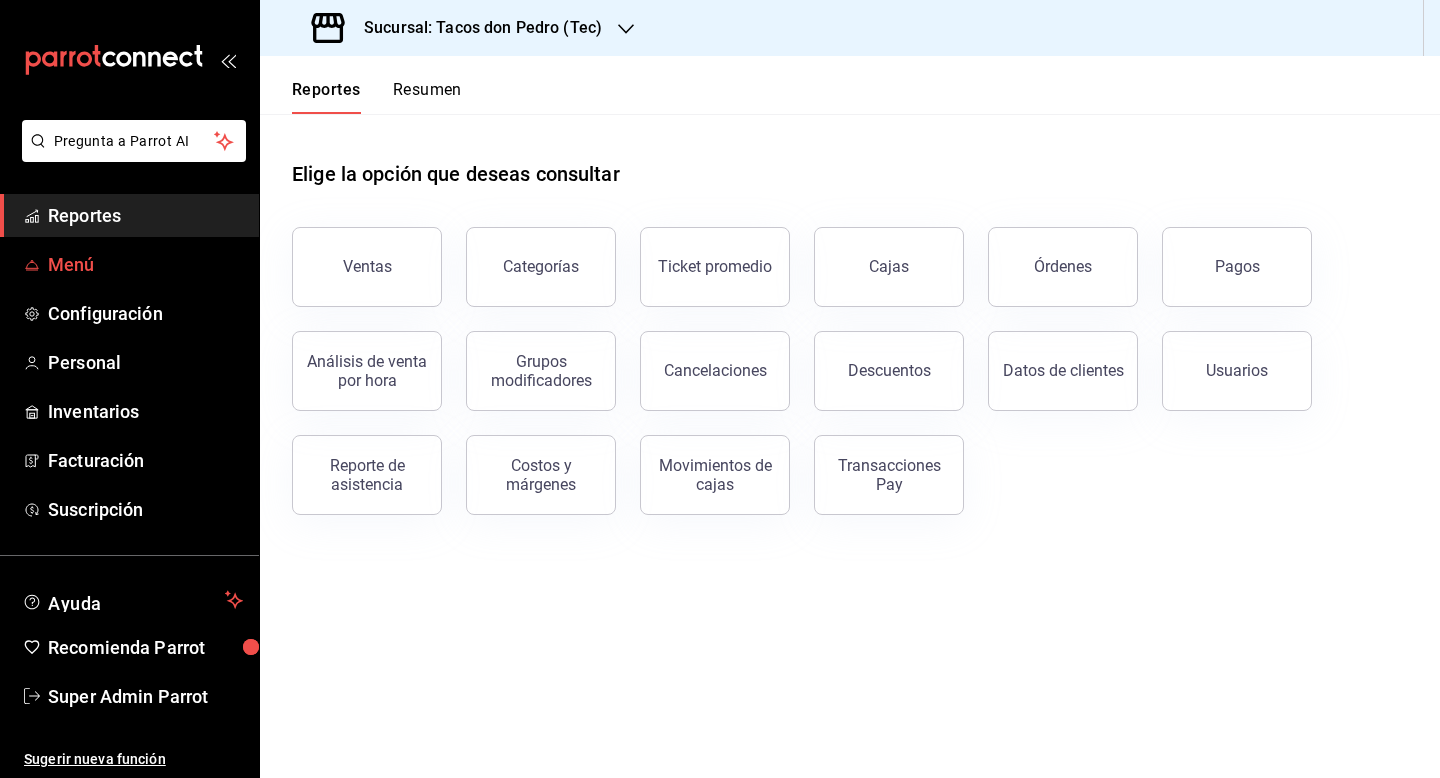click on "Menú" at bounding box center (145, 264) 